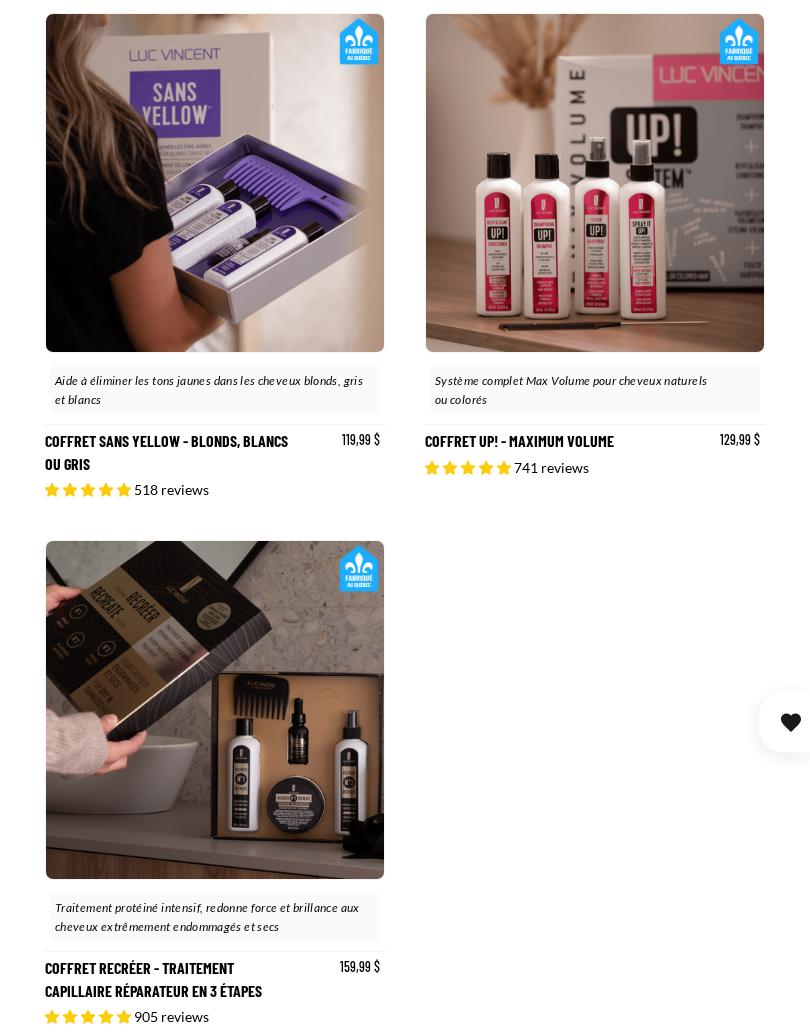 scroll, scrollTop: 815, scrollLeft: 0, axis: vertical 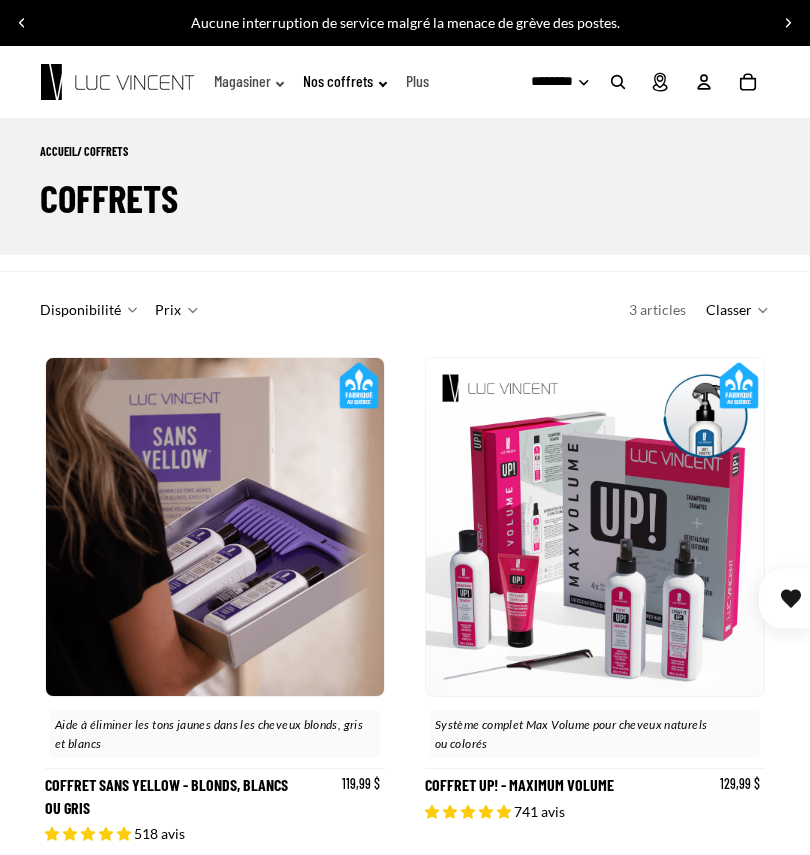 click on "Nos coffrets" 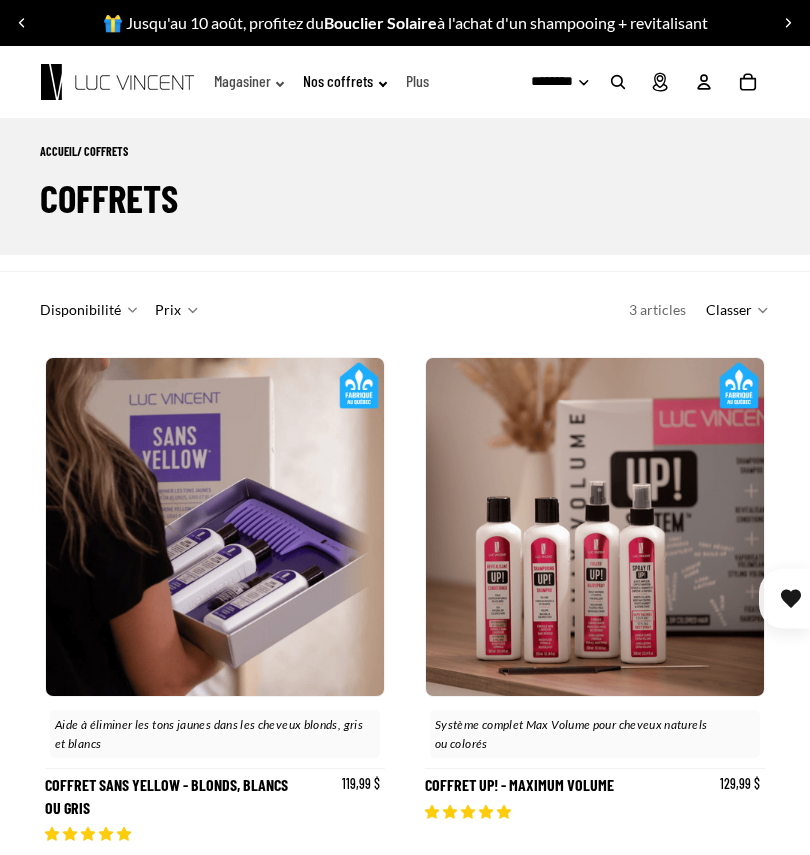 scroll, scrollTop: 0, scrollLeft: 0, axis: both 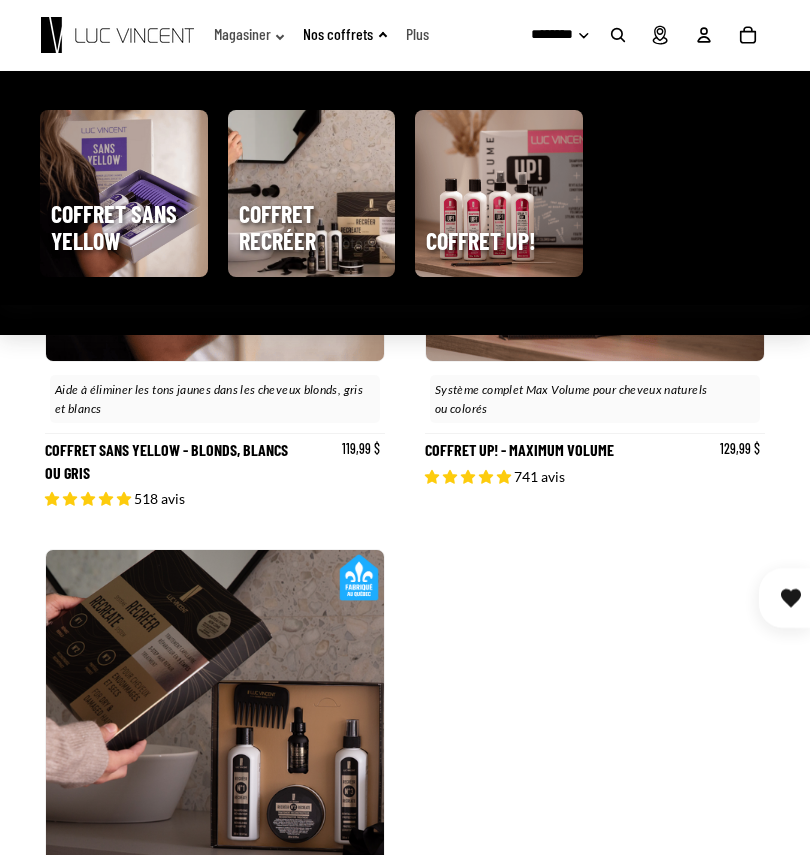 click on "Plus" 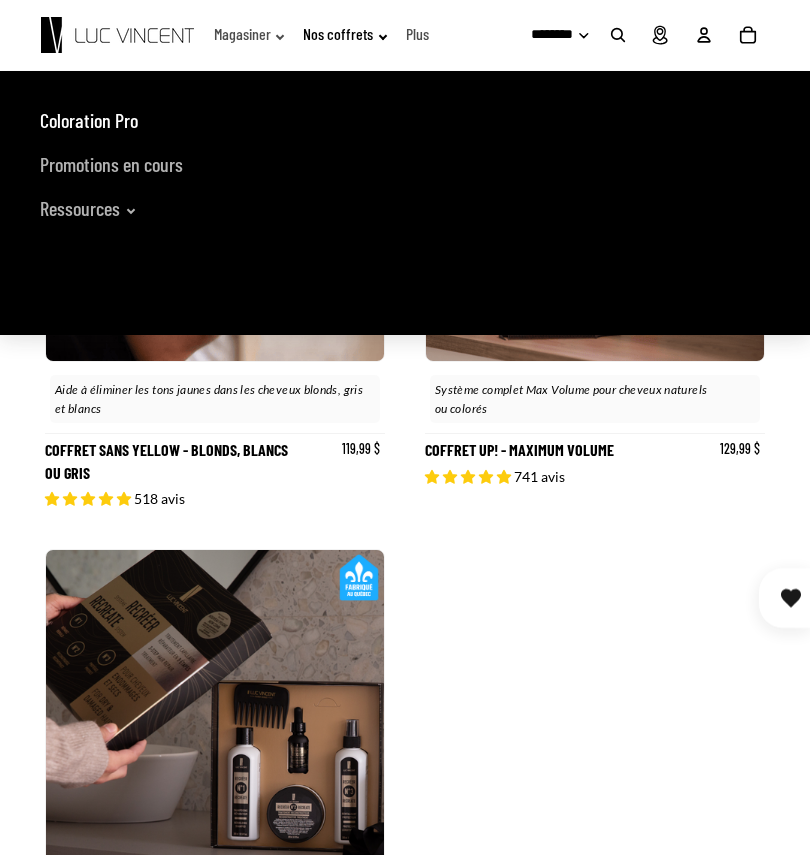 scroll, scrollTop: 335, scrollLeft: 0, axis: vertical 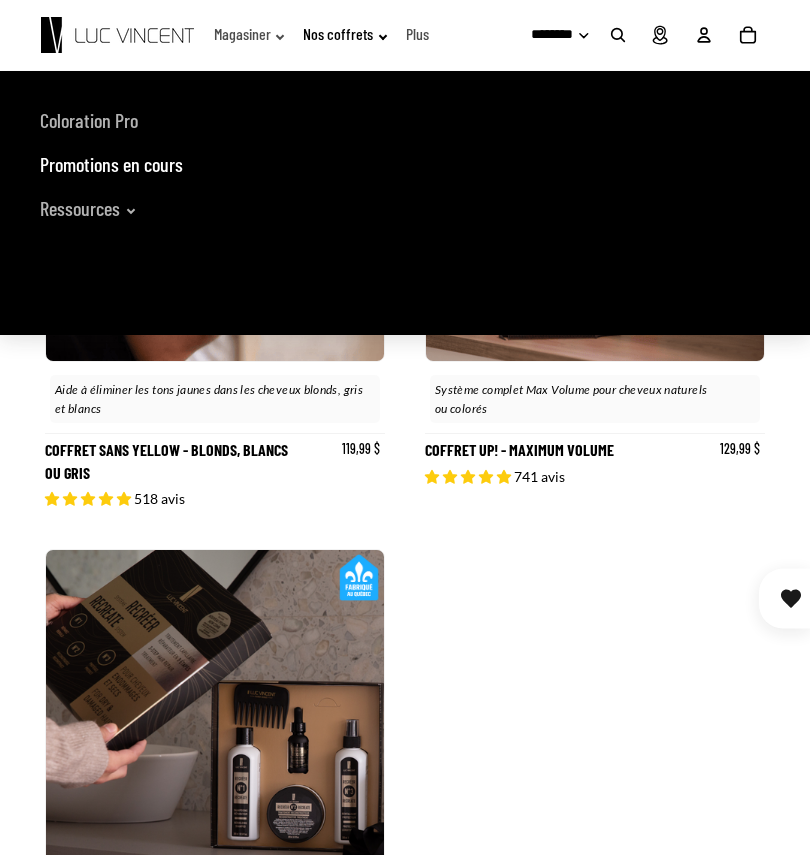 click on "Promotions en cours" 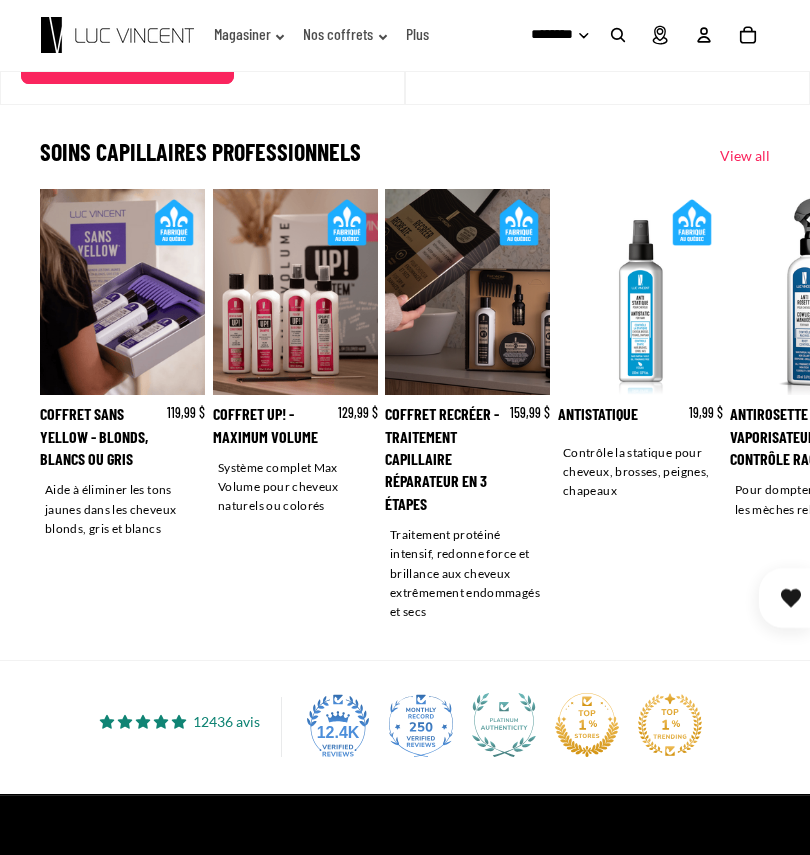 scroll, scrollTop: 2972, scrollLeft: 0, axis: vertical 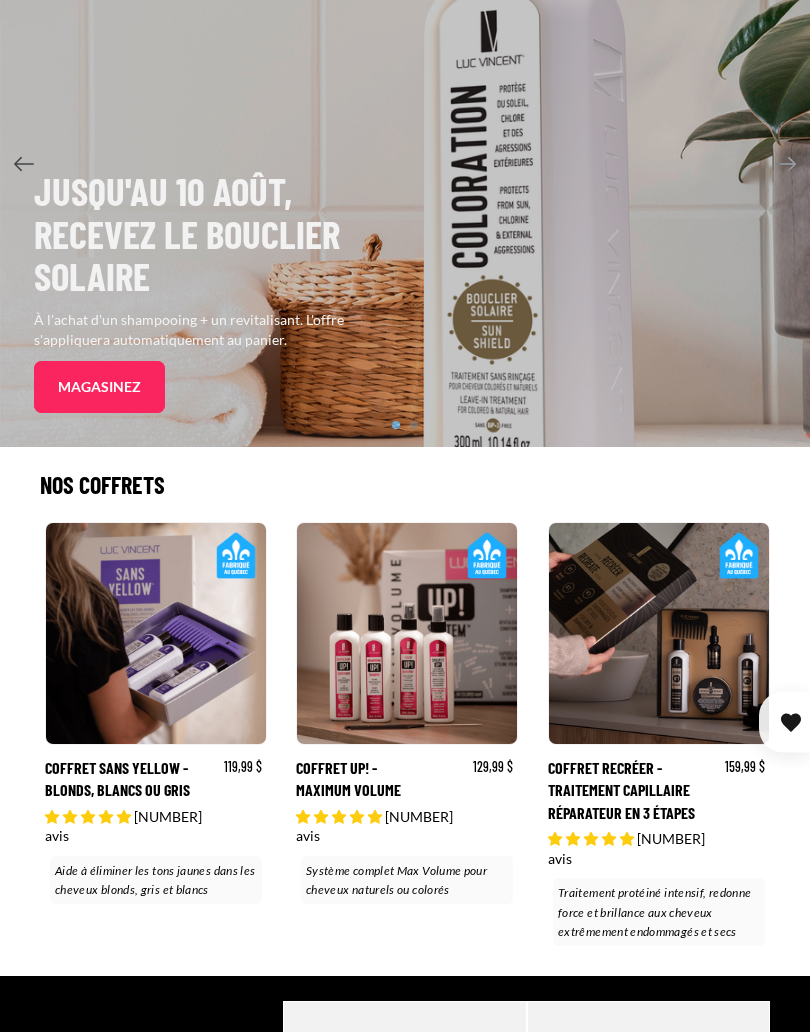 click on "Magasinez" 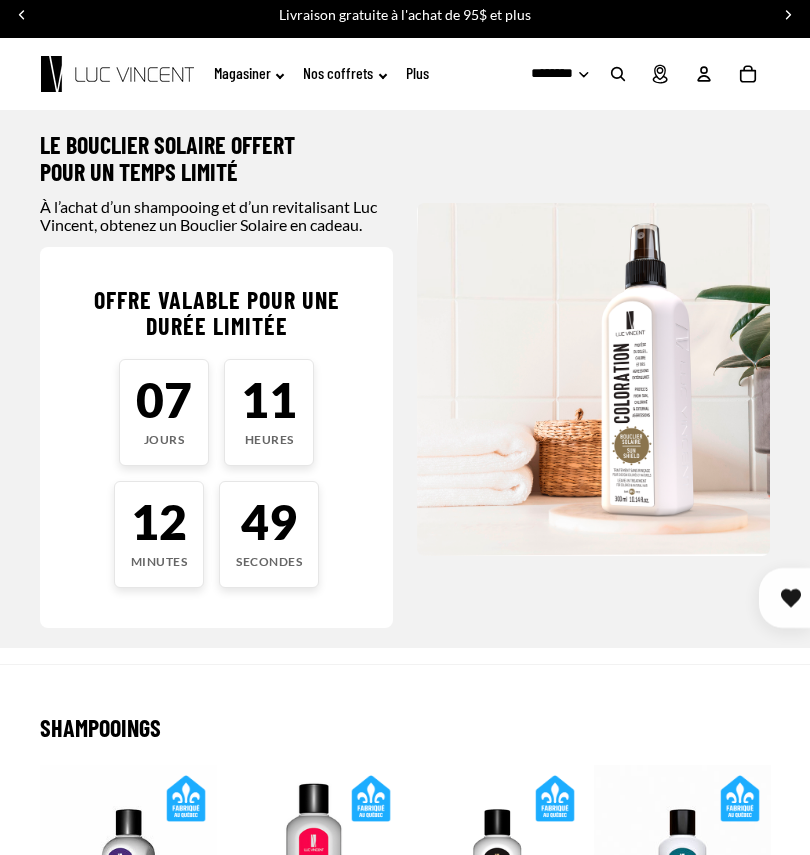 scroll, scrollTop: 0, scrollLeft: 0, axis: both 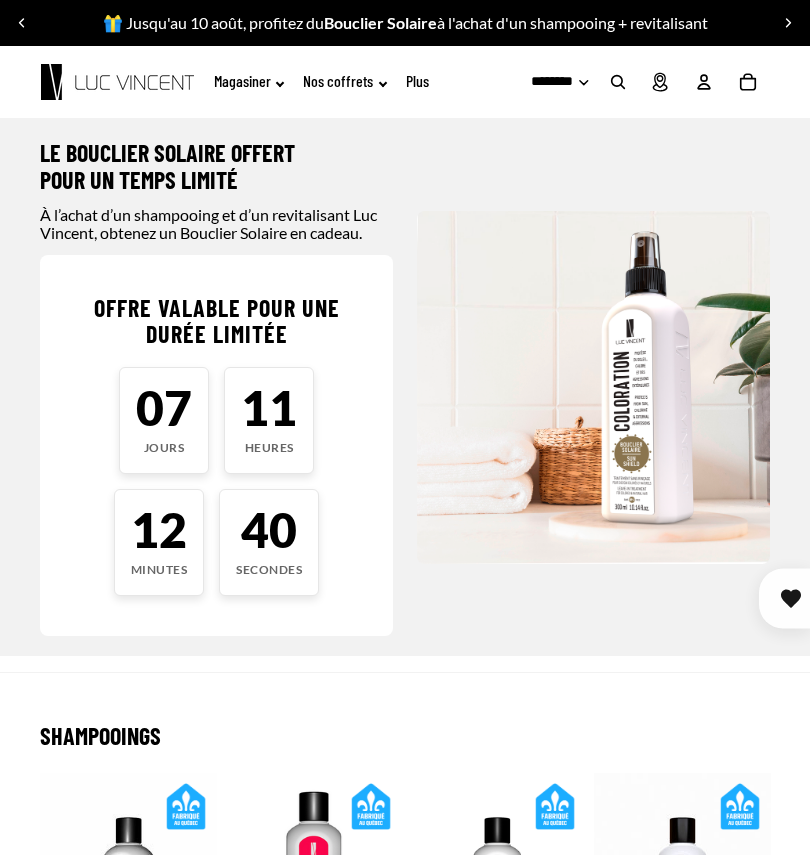 click on "Magasiner" 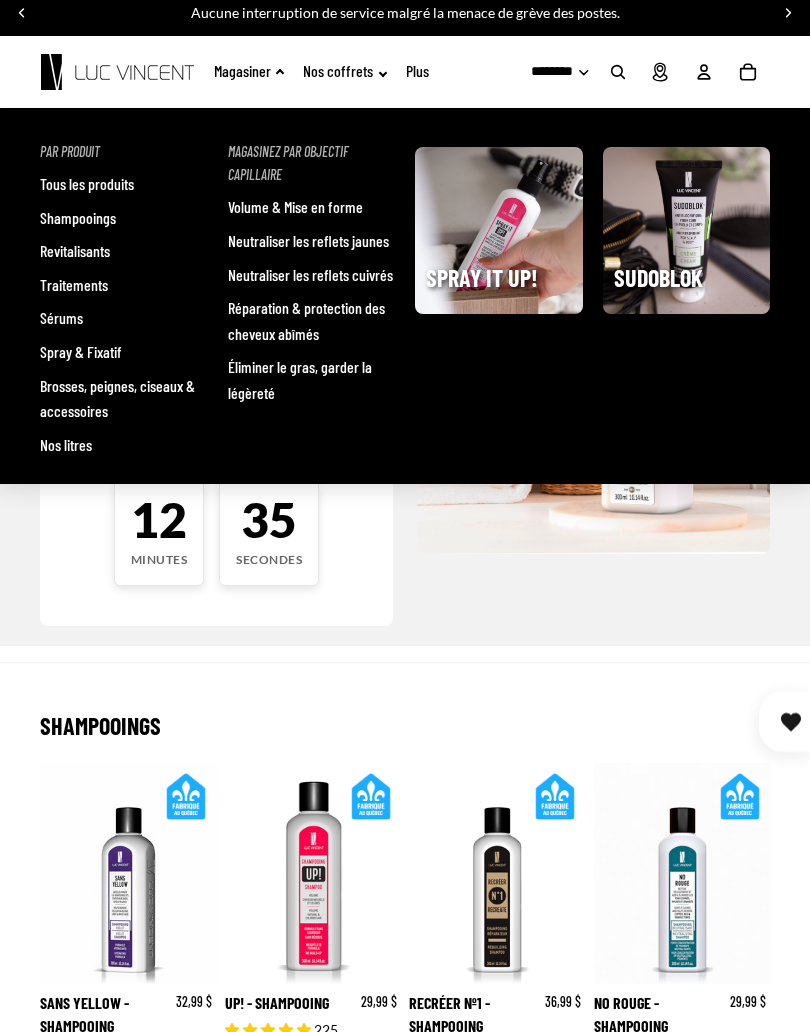 scroll, scrollTop: 10, scrollLeft: 0, axis: vertical 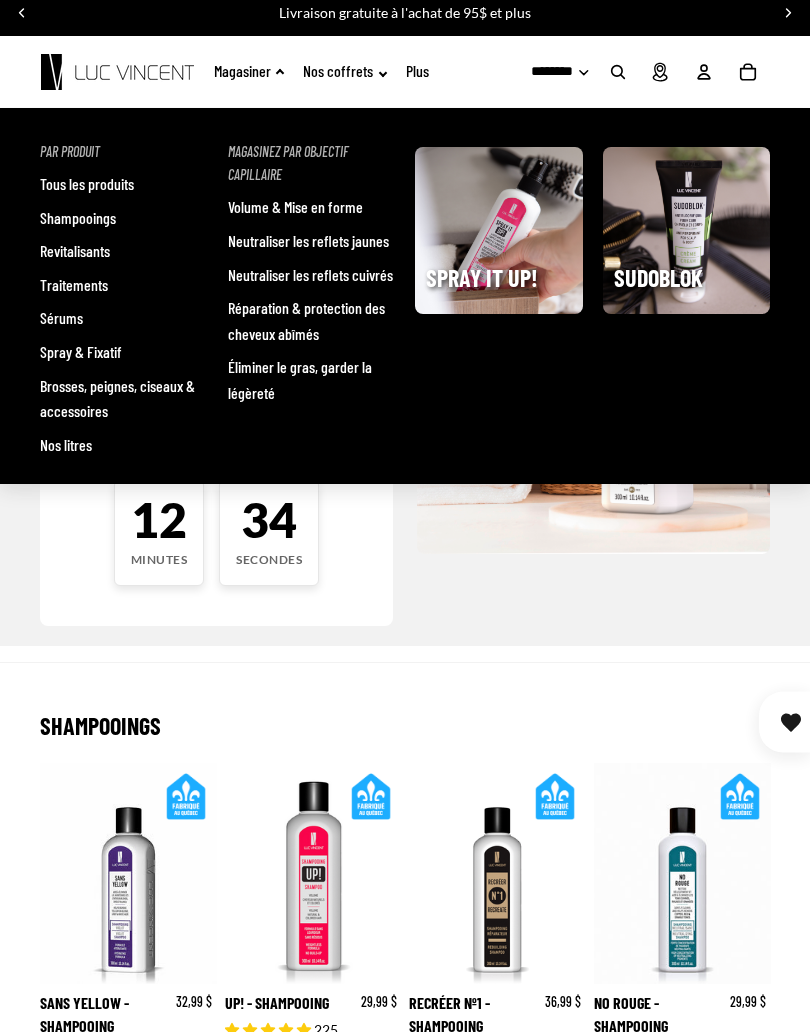 click on "Brosses, peignes, ciseaux & accessoires" at bounding box center (124, 398) 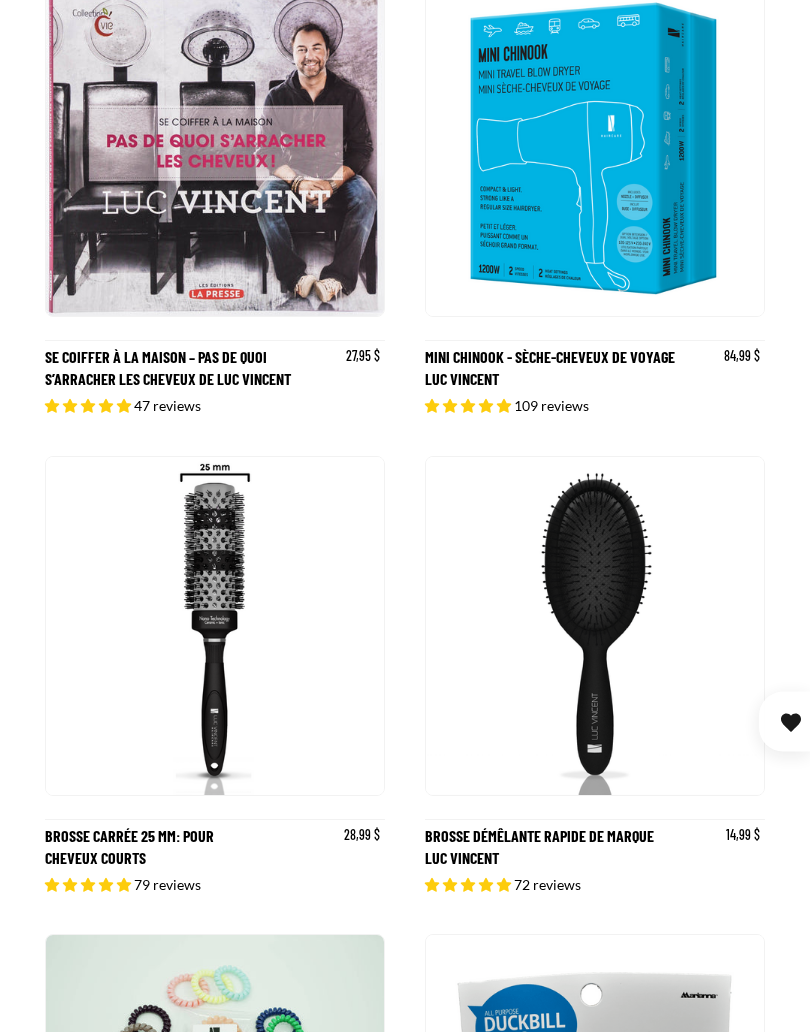 scroll, scrollTop: 1063, scrollLeft: 0, axis: vertical 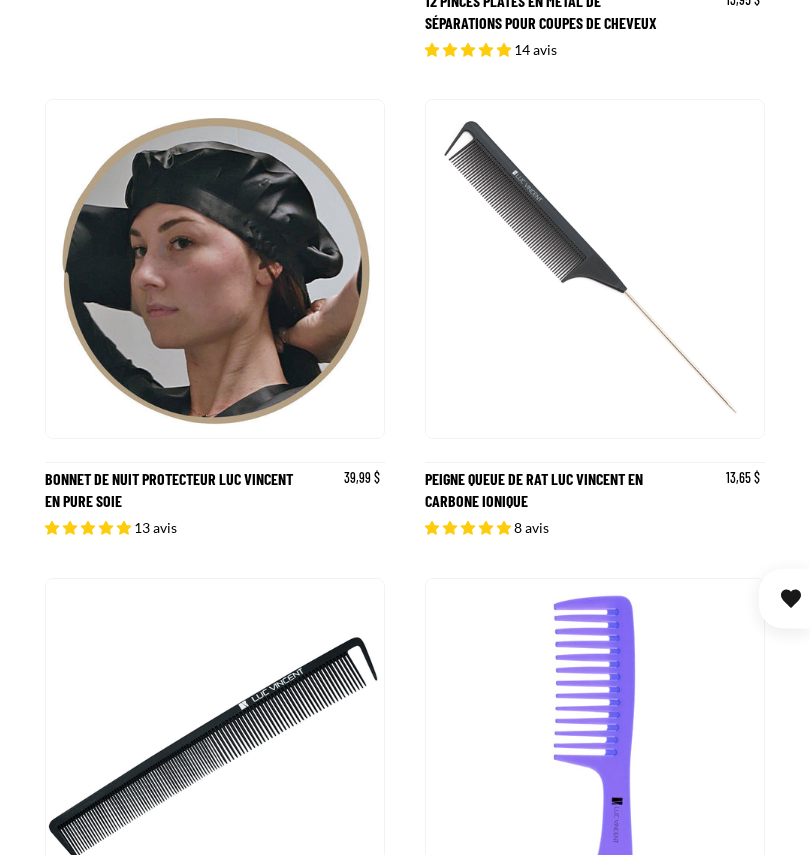 click on "Bonnet de nuit protecteur Luc Vincent en pure soie" at bounding box center (215, 318) 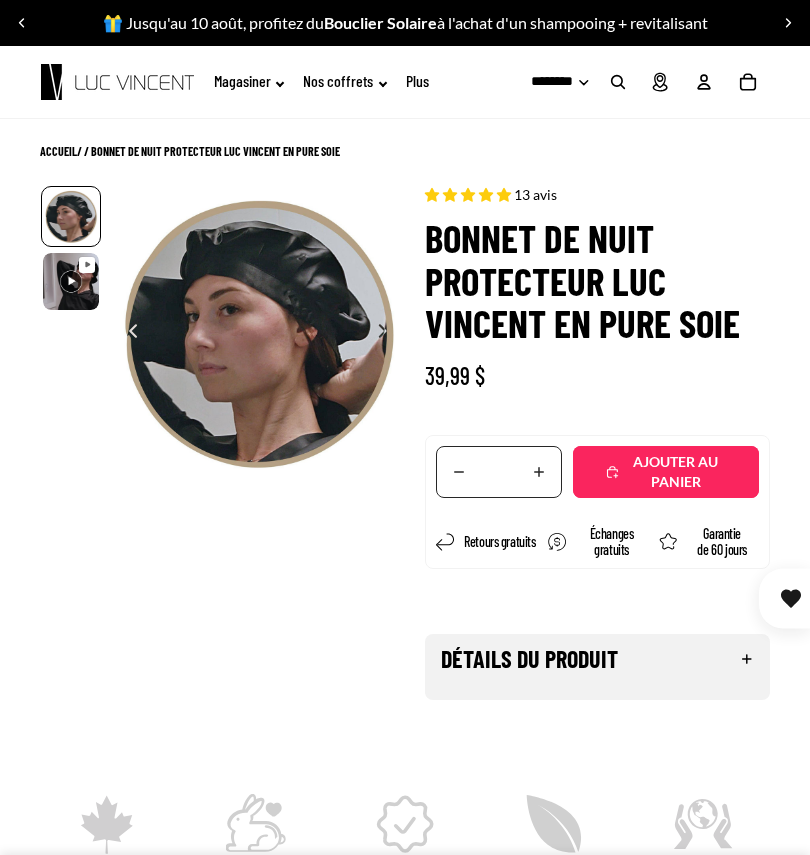 scroll, scrollTop: 0, scrollLeft: 0, axis: both 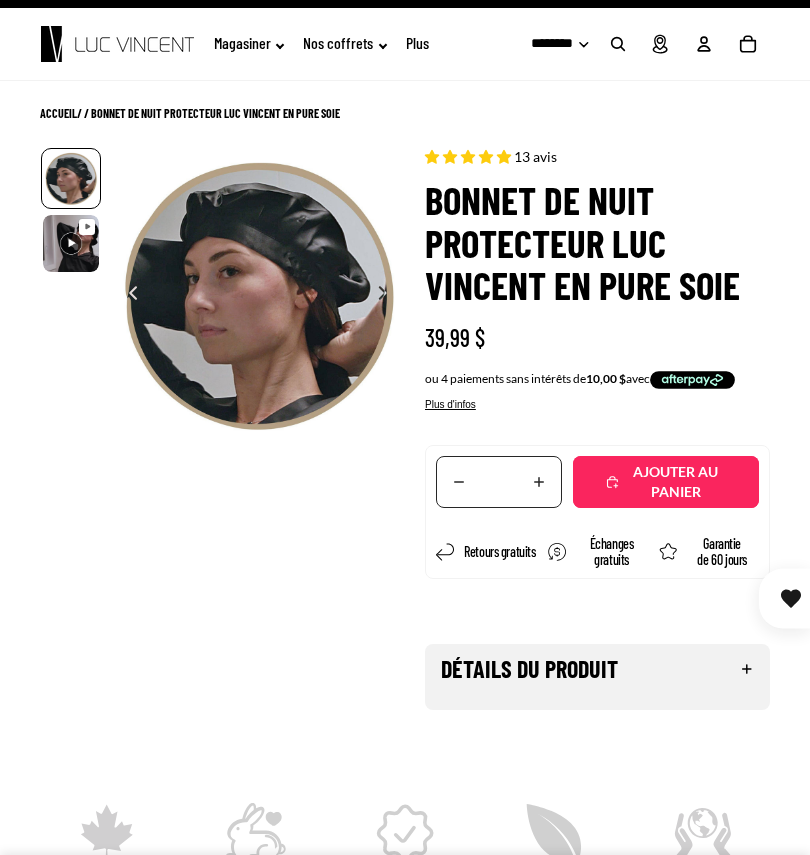 click 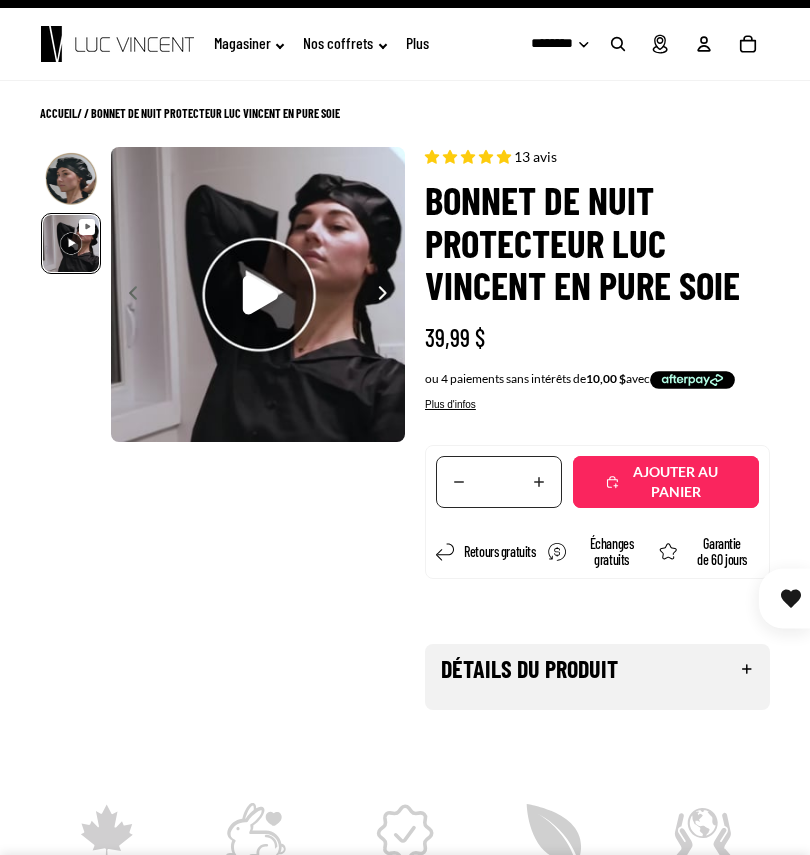 scroll, scrollTop: 0, scrollLeft: 295, axis: horizontal 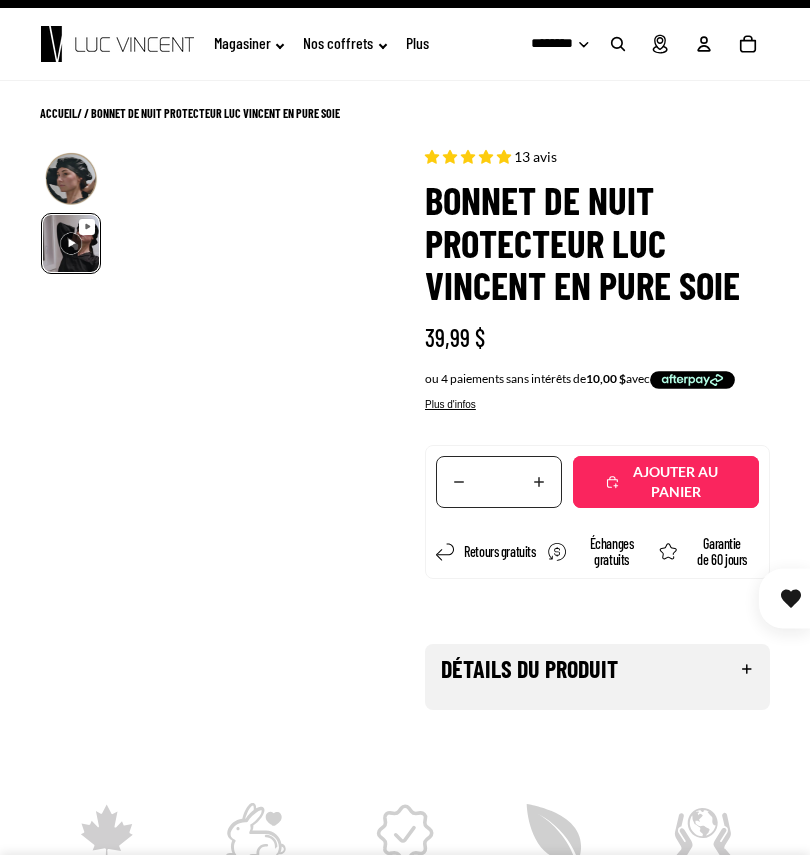 click on "Lire la vidéo
Mettre la vidéo en pause" 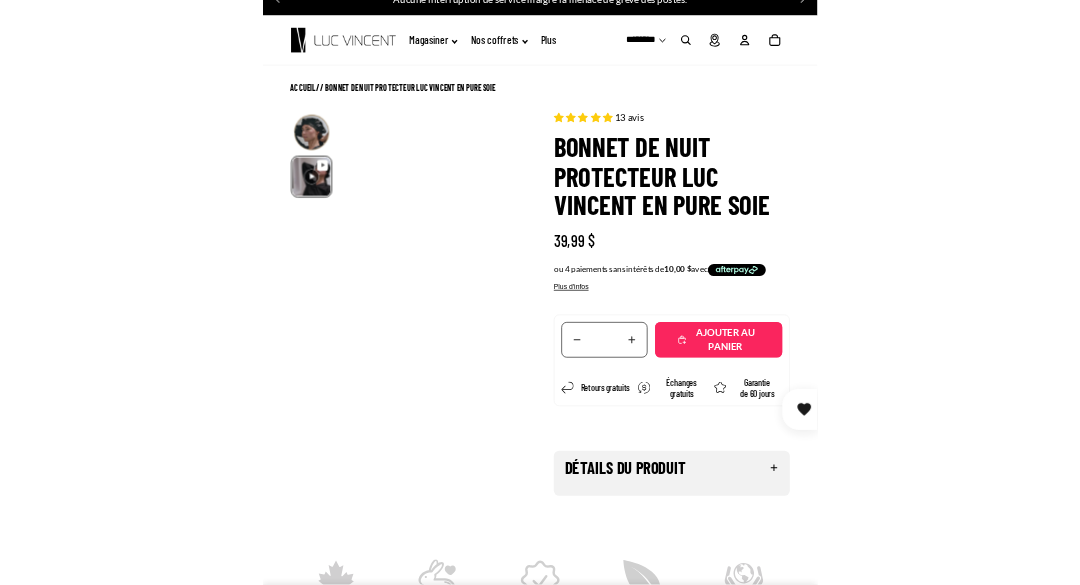 scroll, scrollTop: 0, scrollLeft: 0, axis: both 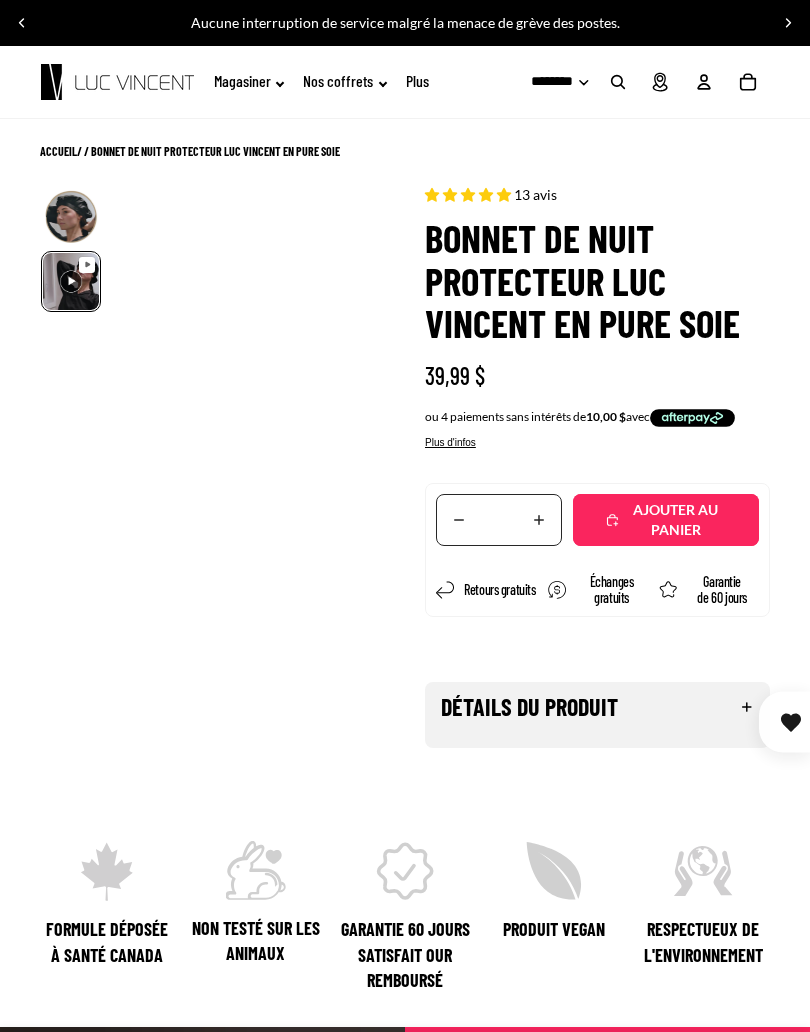 click 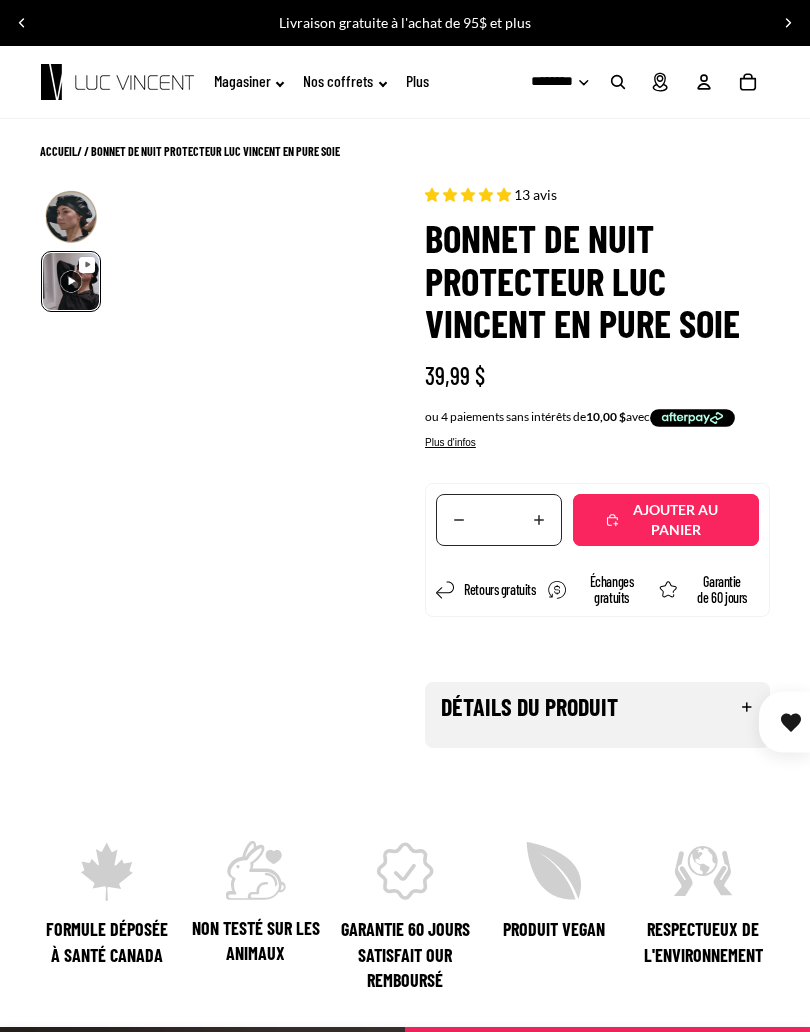 click on "Lire la vidéo
Mettre la vidéo en pause" 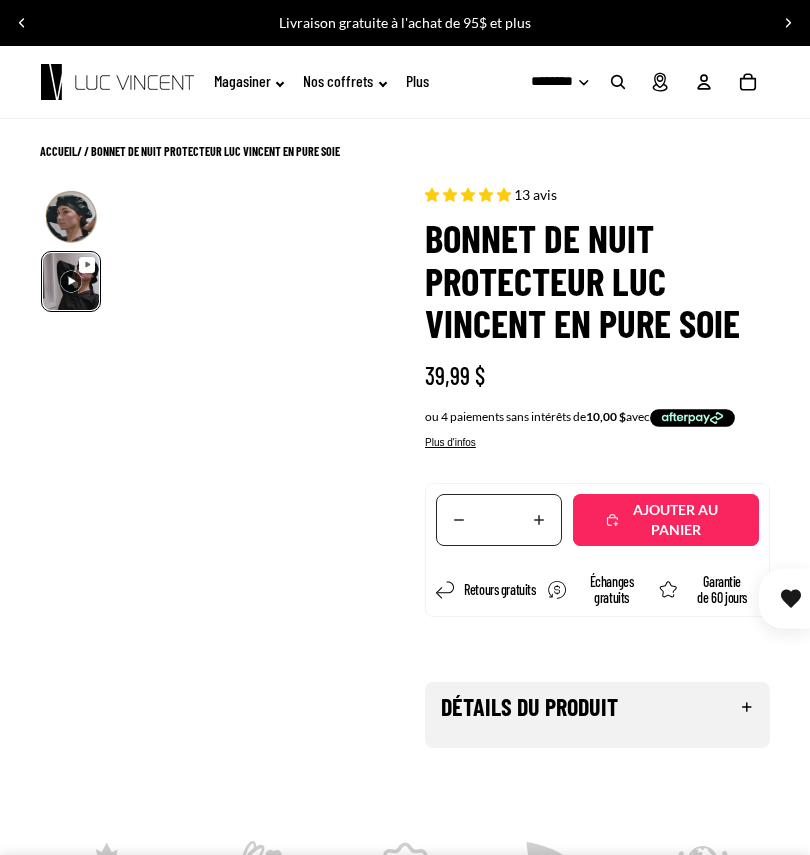 click 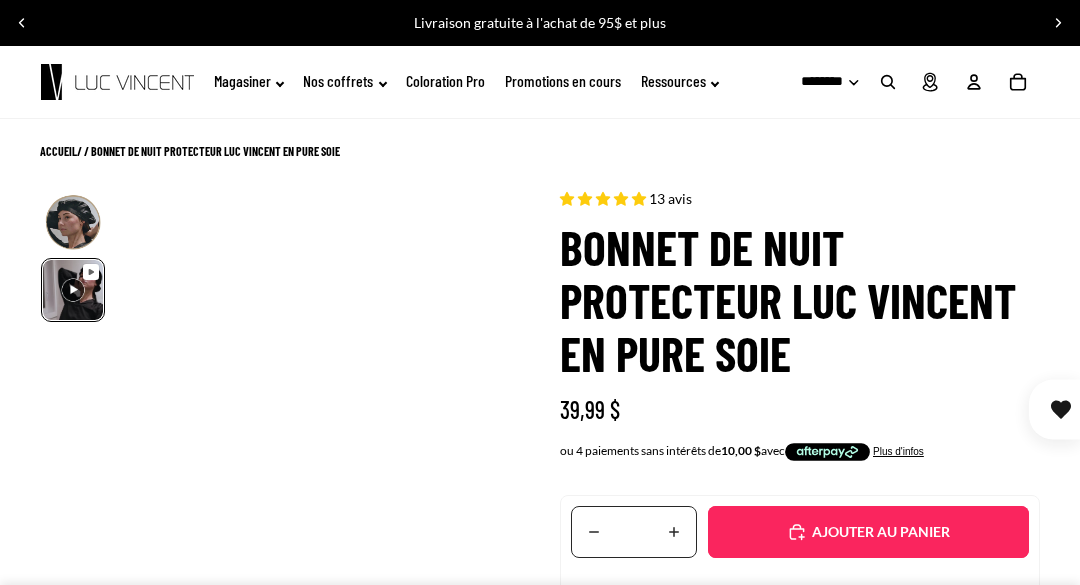 click 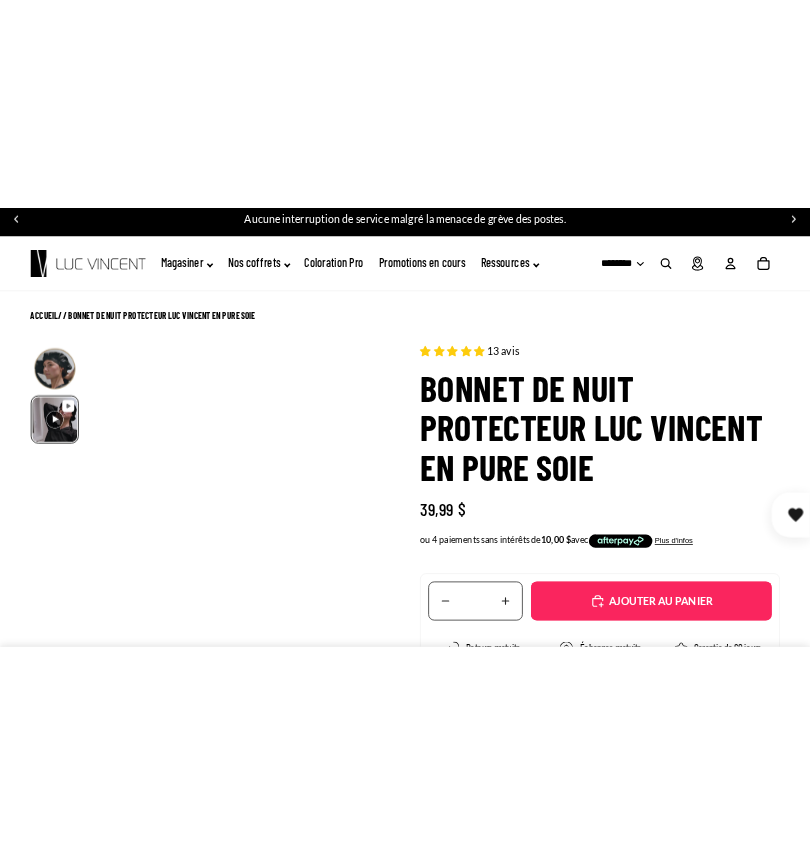 scroll, scrollTop: 1, scrollLeft: 0, axis: vertical 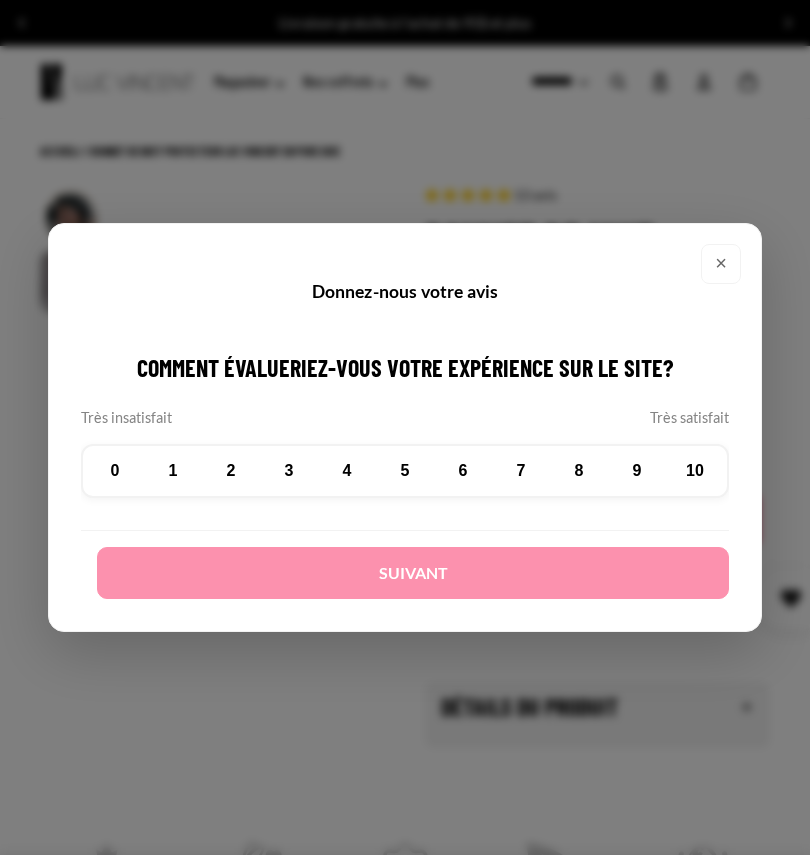 click on "×" at bounding box center [721, 264] 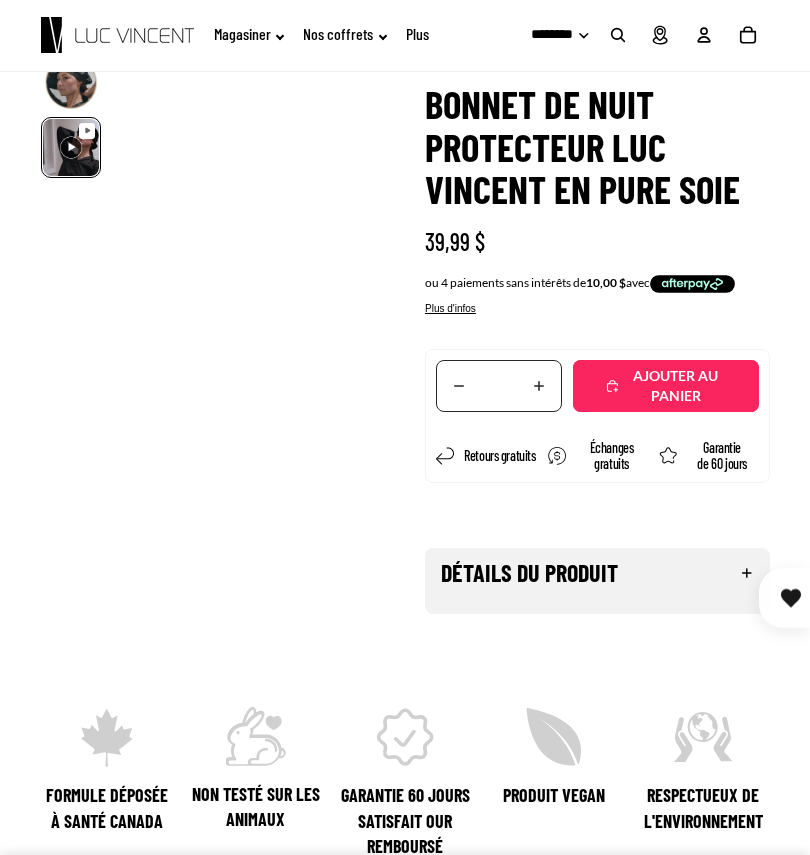 scroll, scrollTop: 117, scrollLeft: 0, axis: vertical 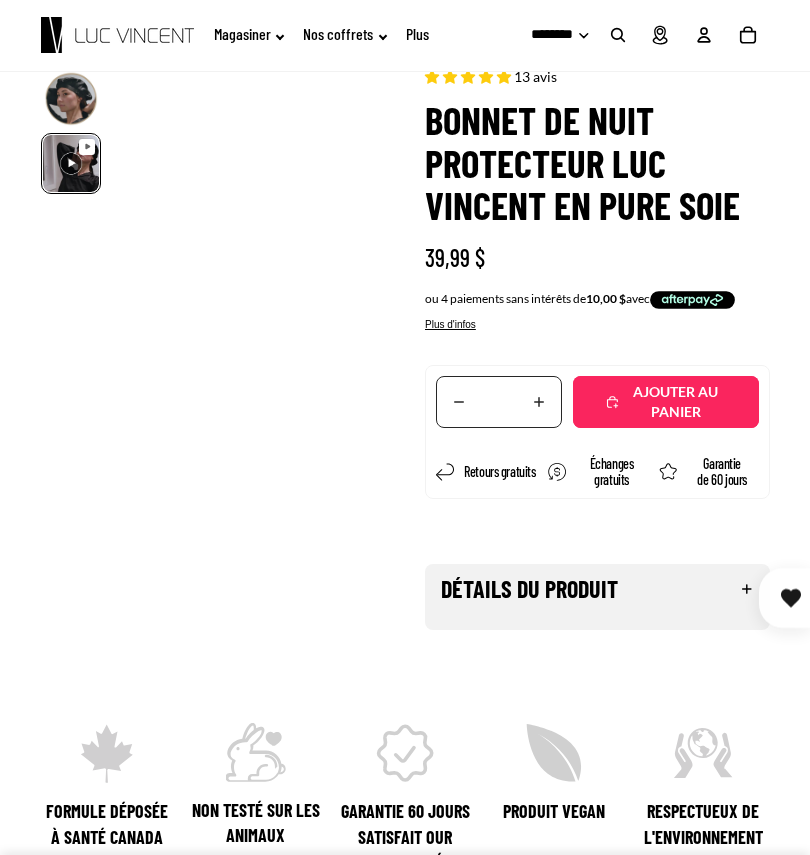 click 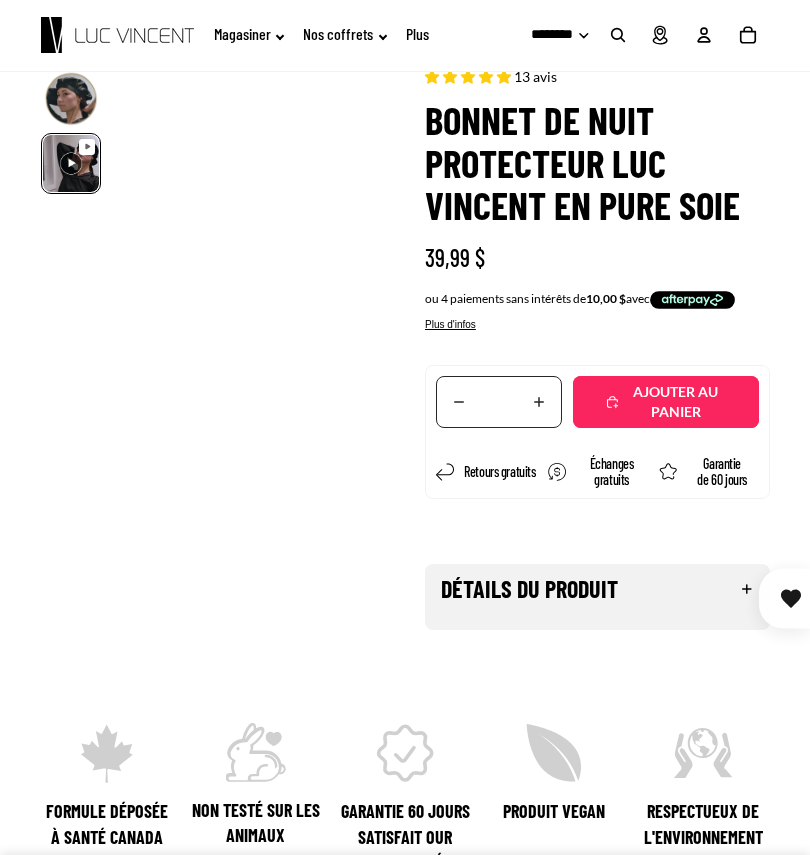 click 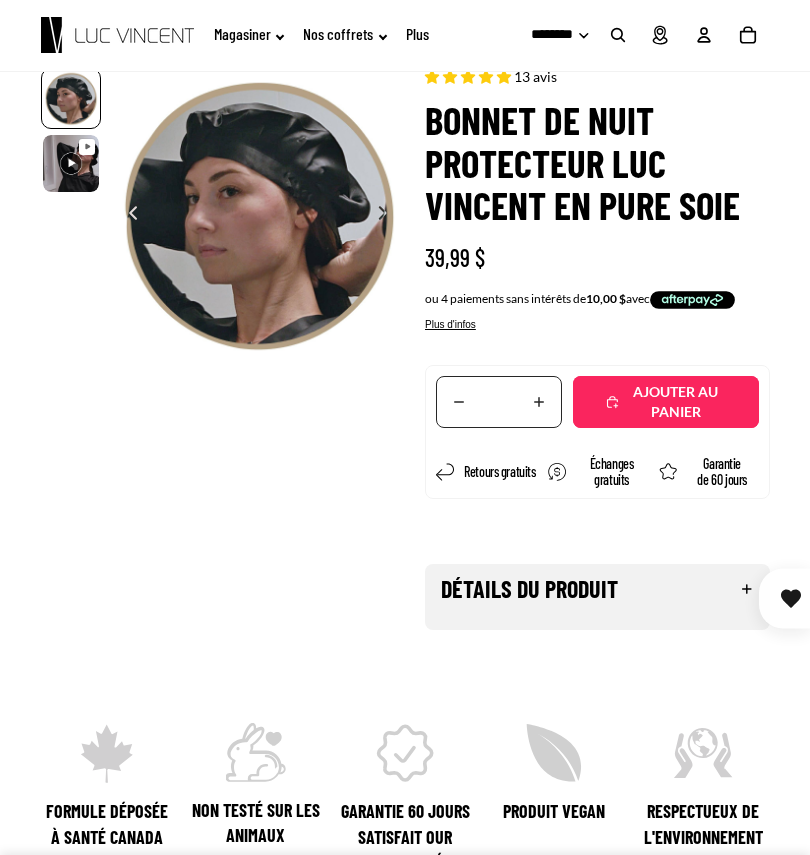 scroll, scrollTop: 0, scrollLeft: 0, axis: both 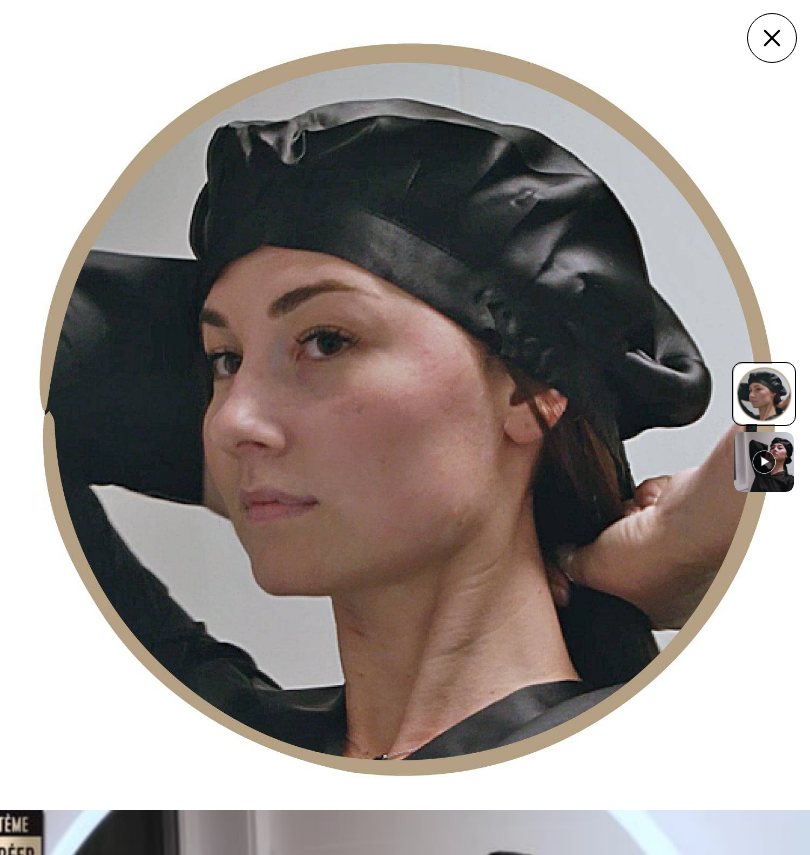 click at bounding box center [764, 462] 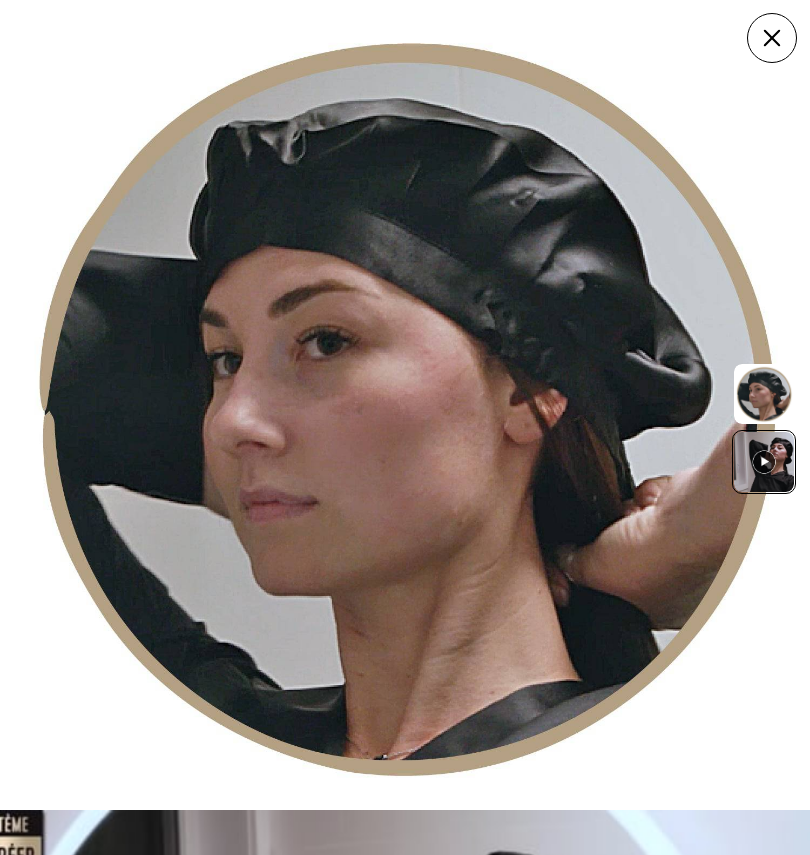 scroll, scrollTop: 0, scrollLeft: 295, axis: horizontal 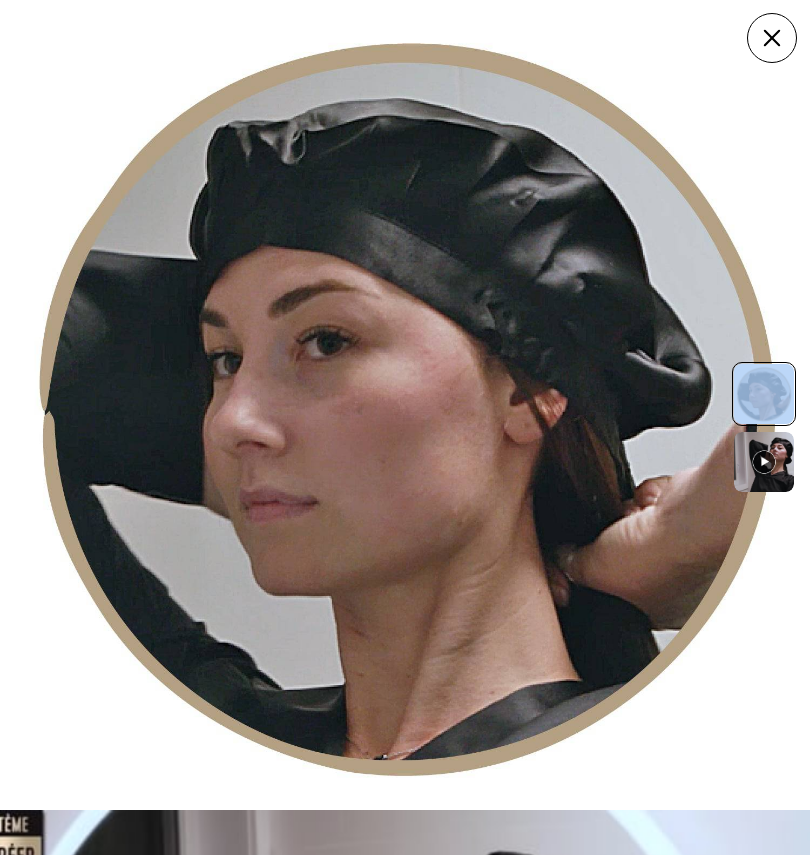 click at bounding box center (764, 462) 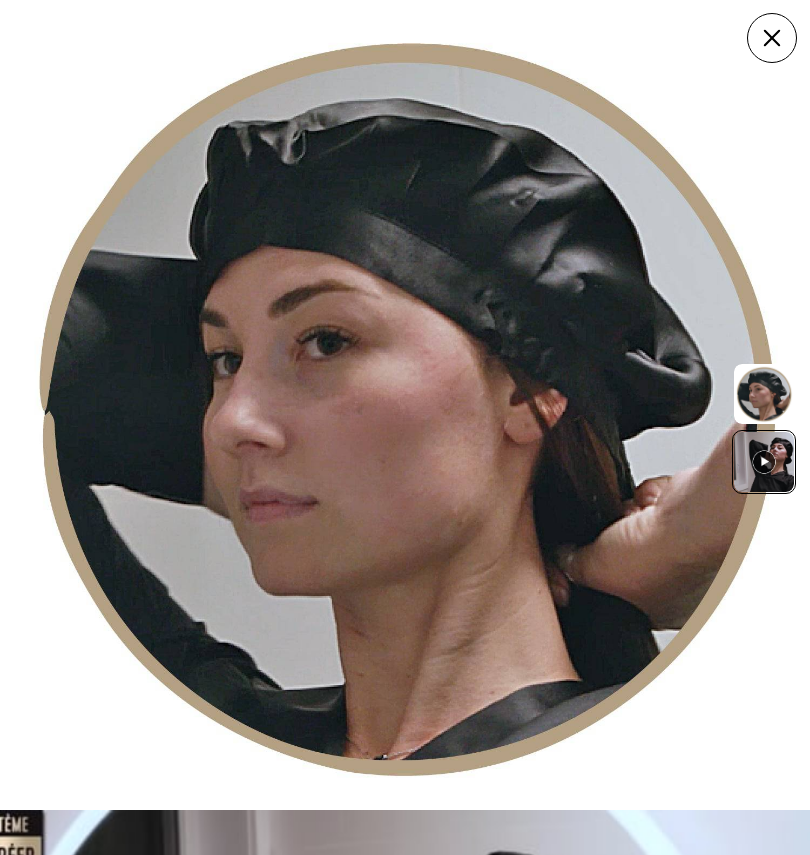 scroll, scrollTop: 0, scrollLeft: 295, axis: horizontal 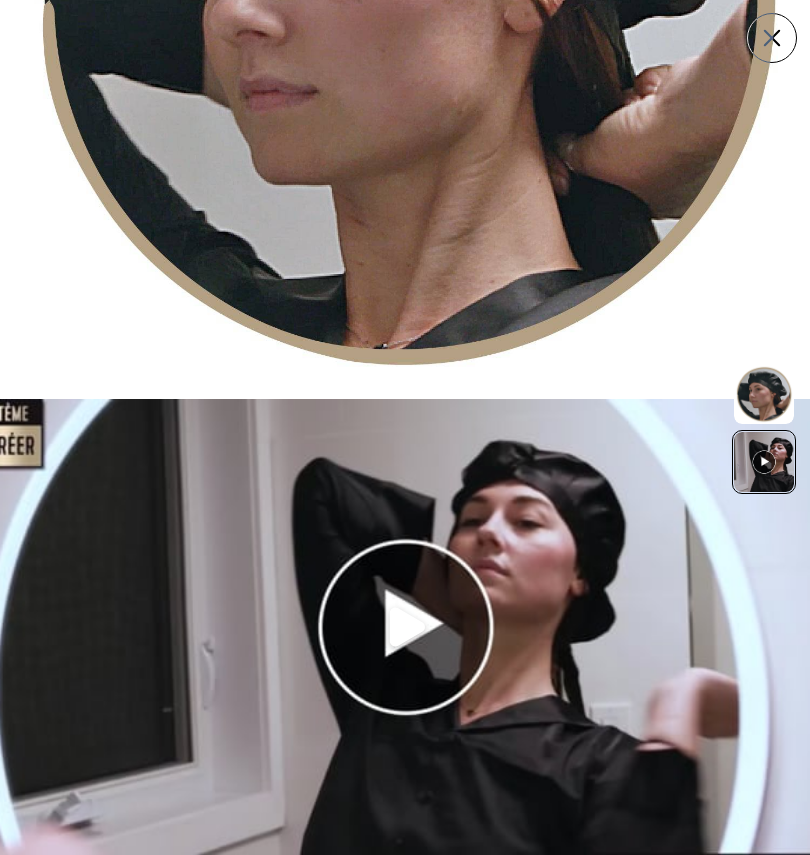 click 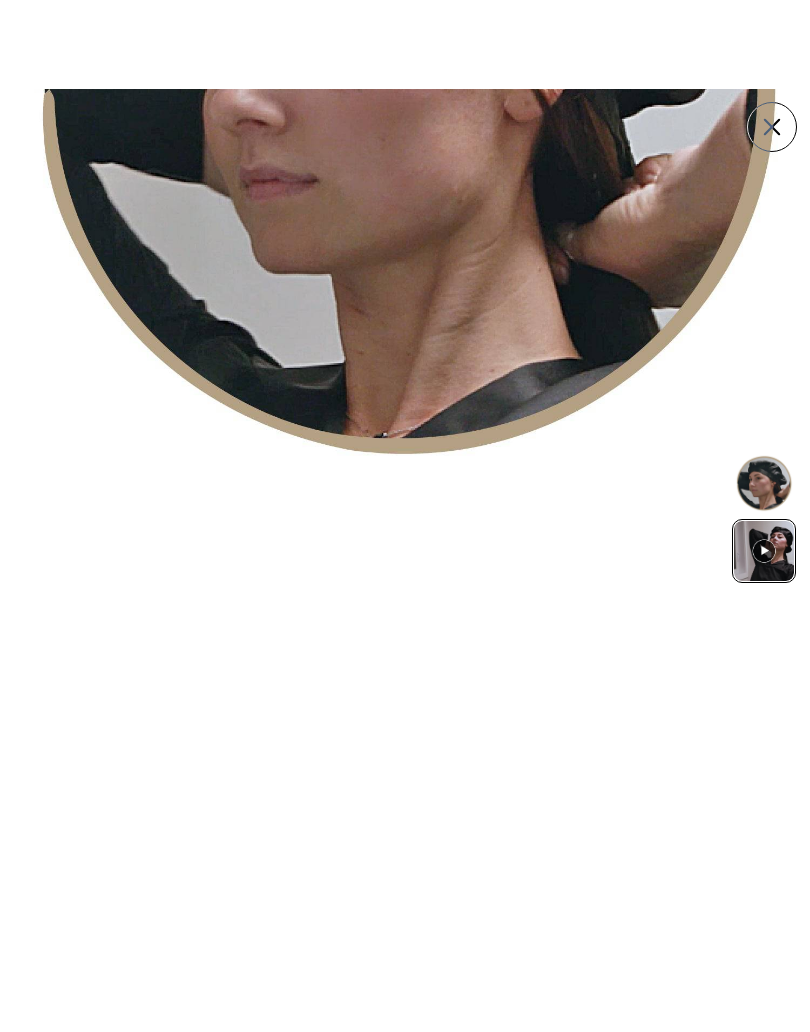 scroll, scrollTop: 161, scrollLeft: 0, axis: vertical 